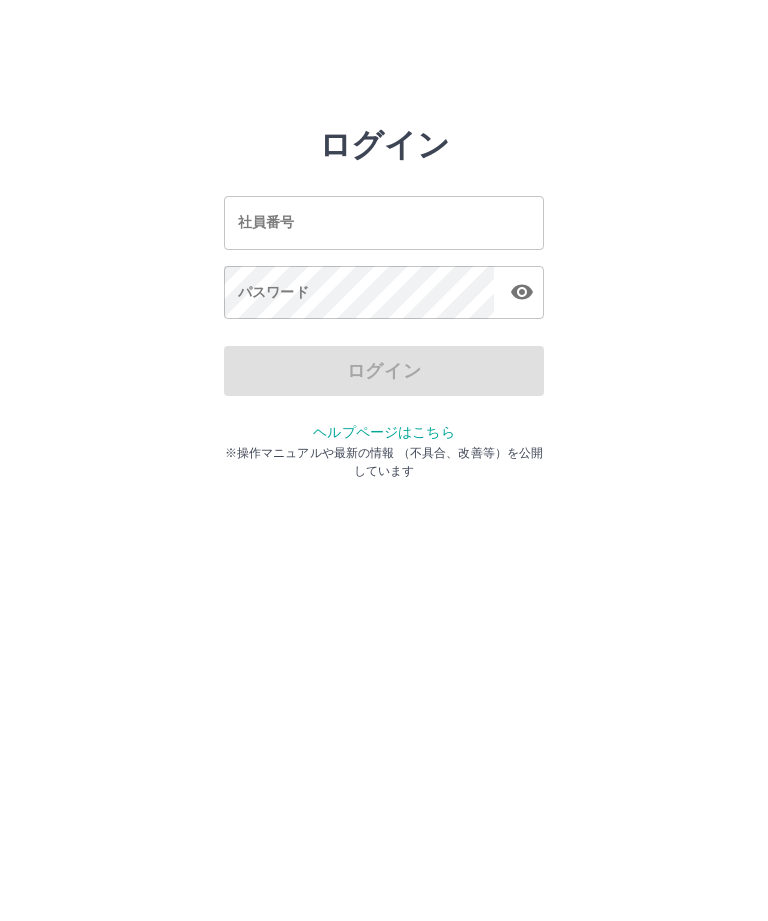 scroll, scrollTop: 0, scrollLeft: 0, axis: both 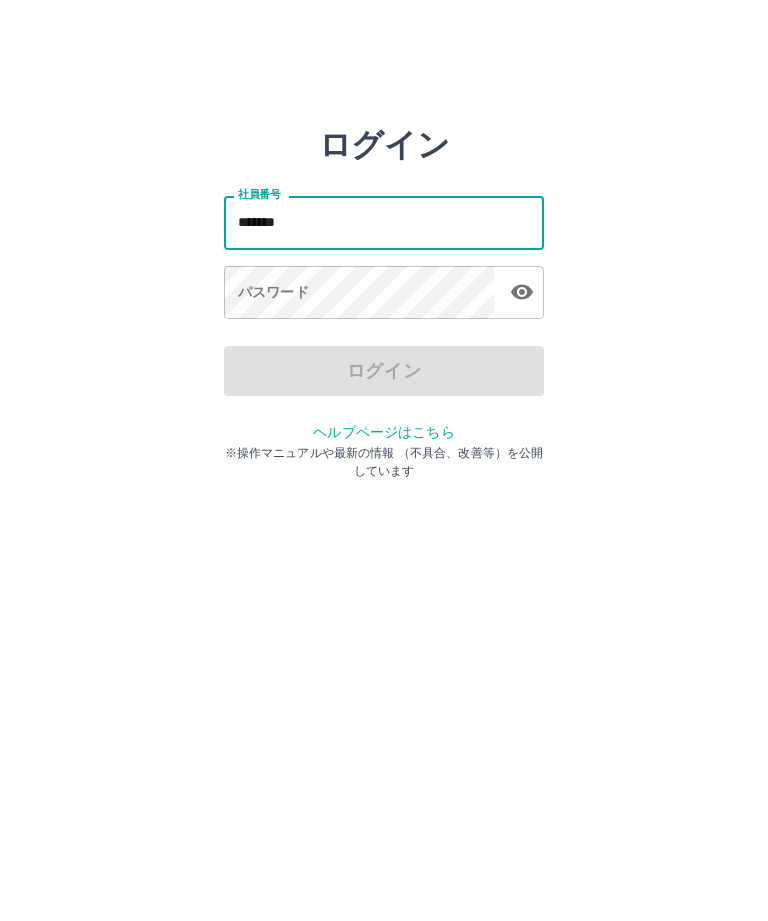 type on "*******" 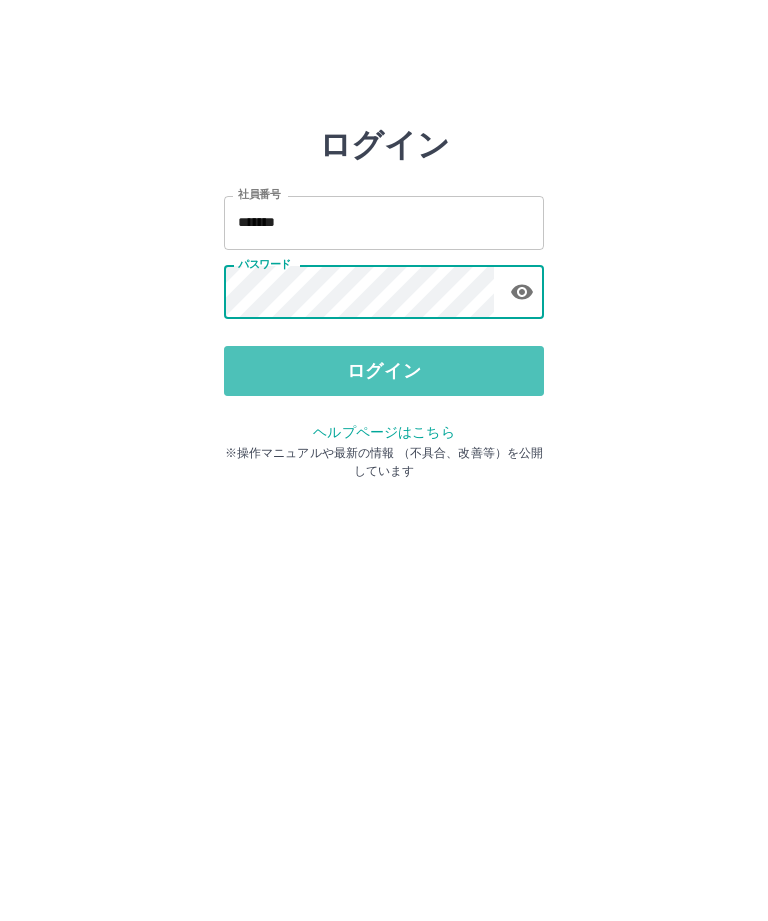 click on "ログイン" at bounding box center (384, 371) 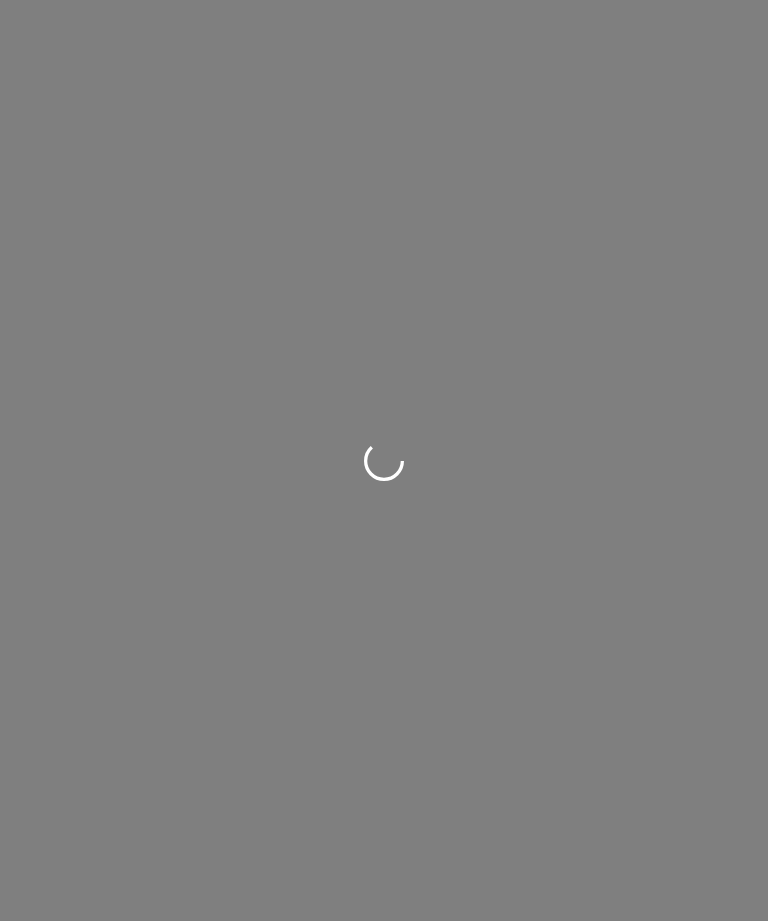 scroll, scrollTop: 0, scrollLeft: 0, axis: both 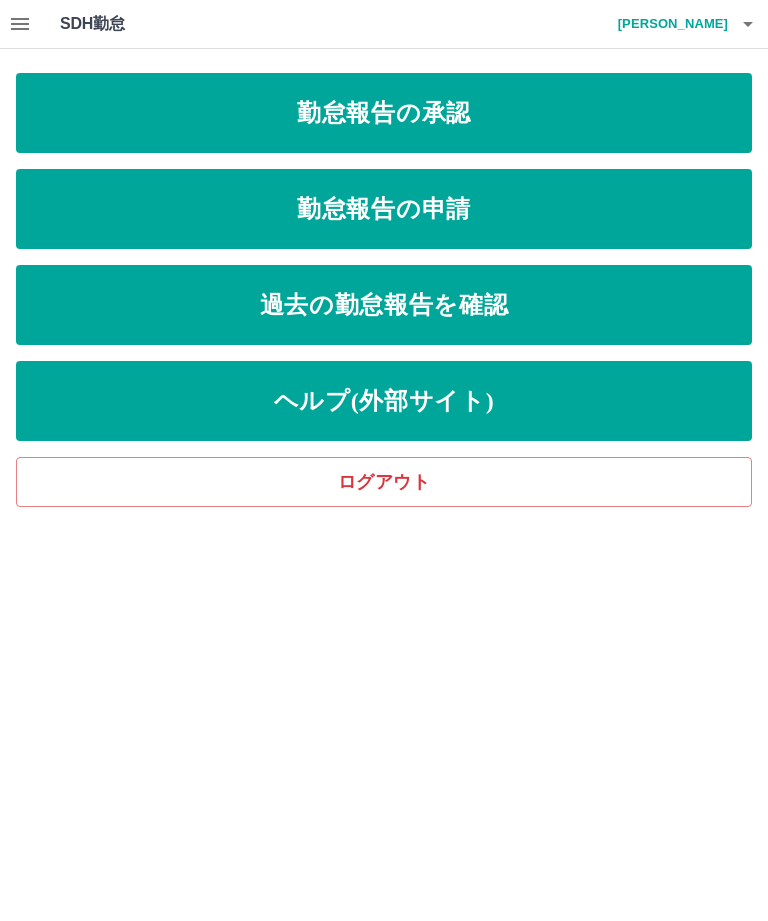 click on "勤怠報告の承認" at bounding box center (384, 113) 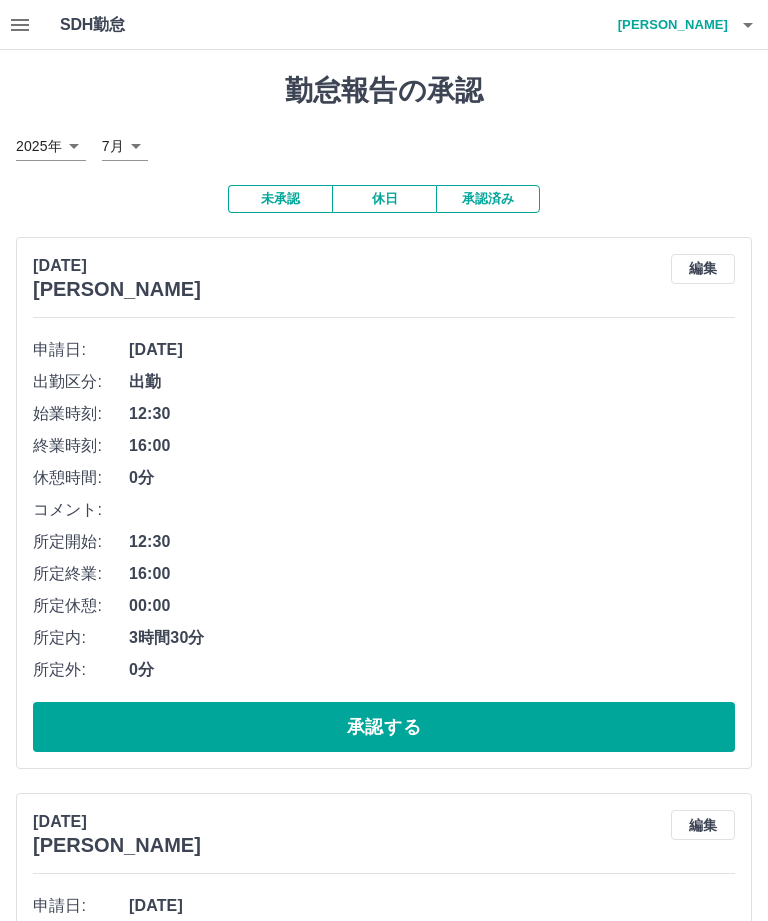 scroll, scrollTop: 0, scrollLeft: 0, axis: both 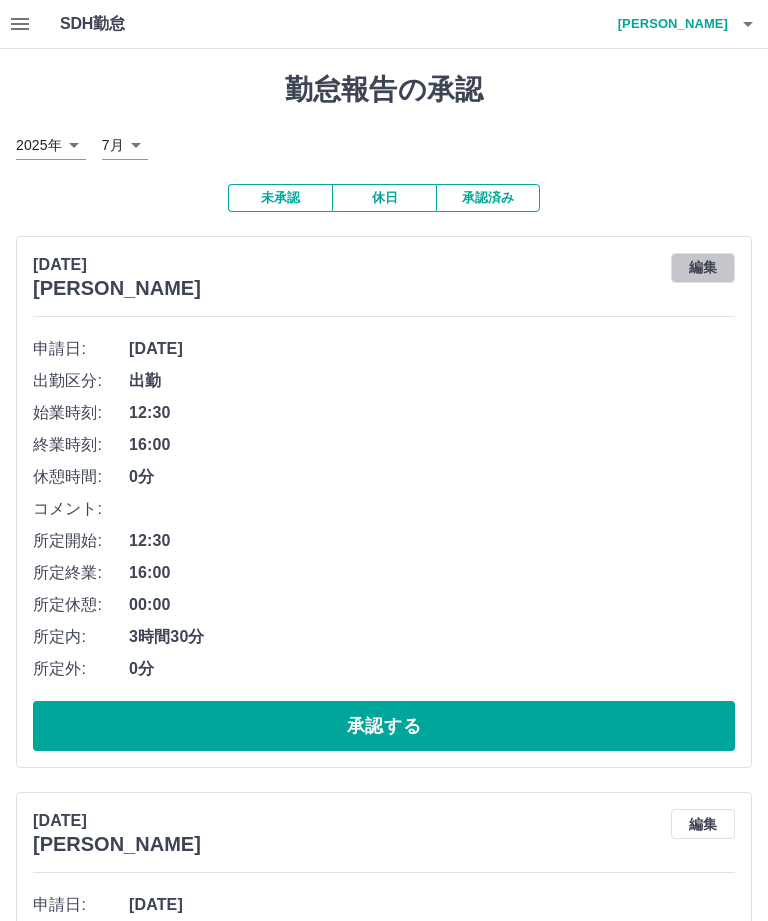 click on "編集" at bounding box center (703, 268) 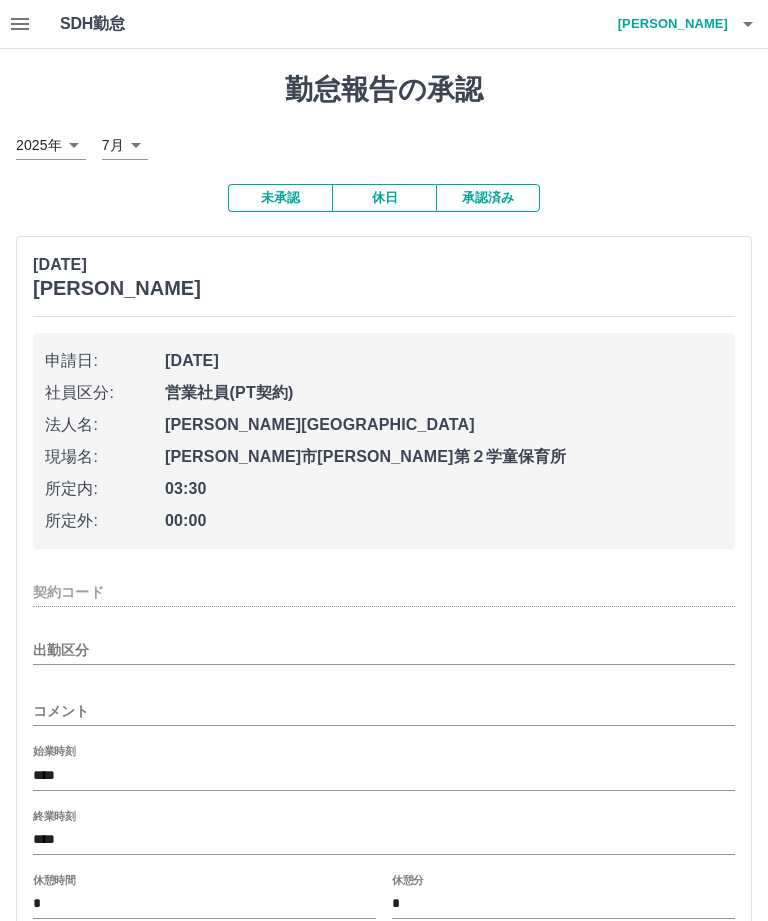 type on "********" 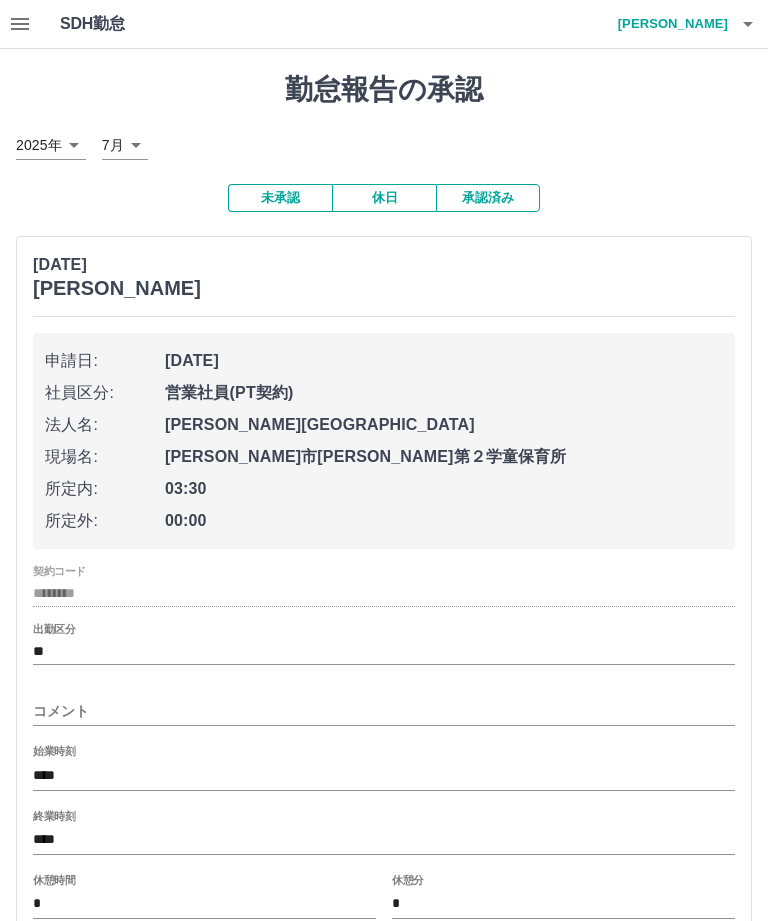 click on "****" at bounding box center (384, 840) 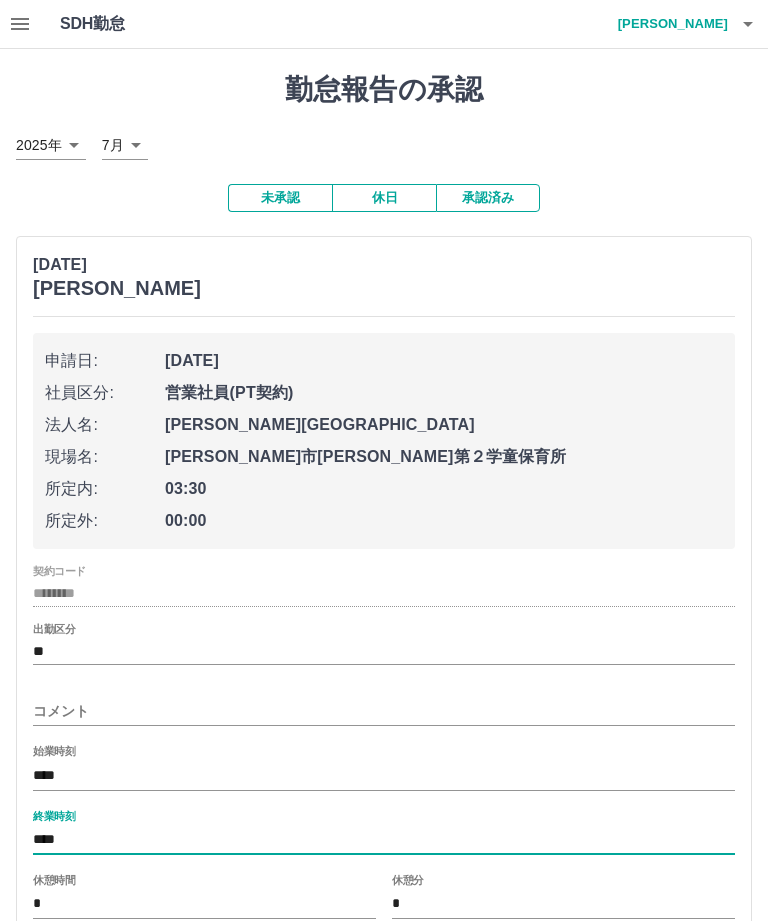 scroll, scrollTop: 38, scrollLeft: 0, axis: vertical 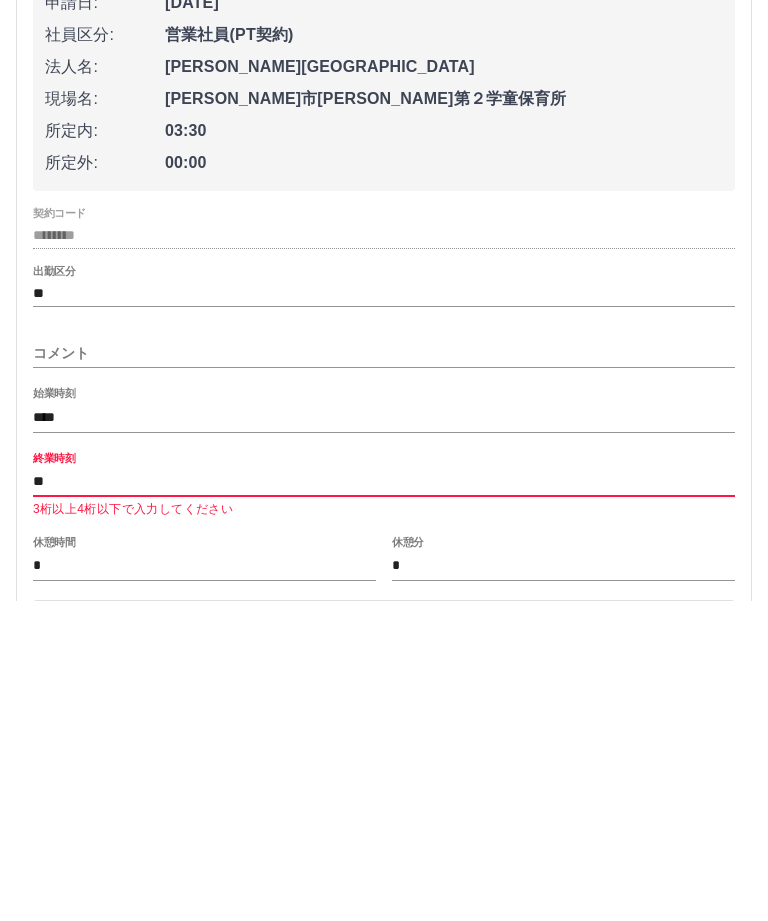 type on "*" 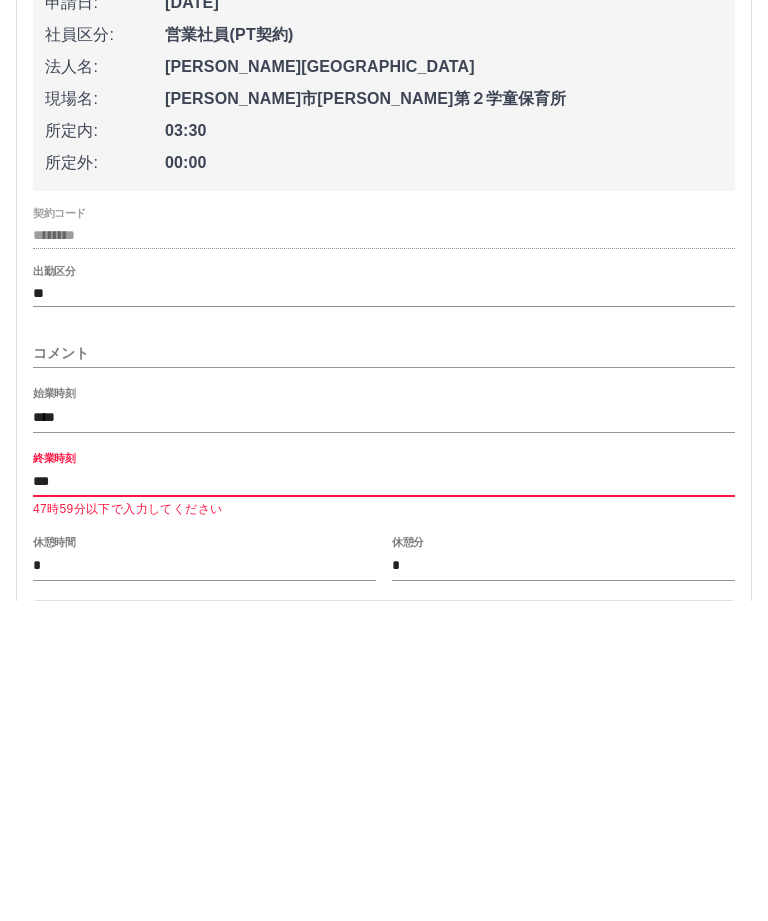 type on "****" 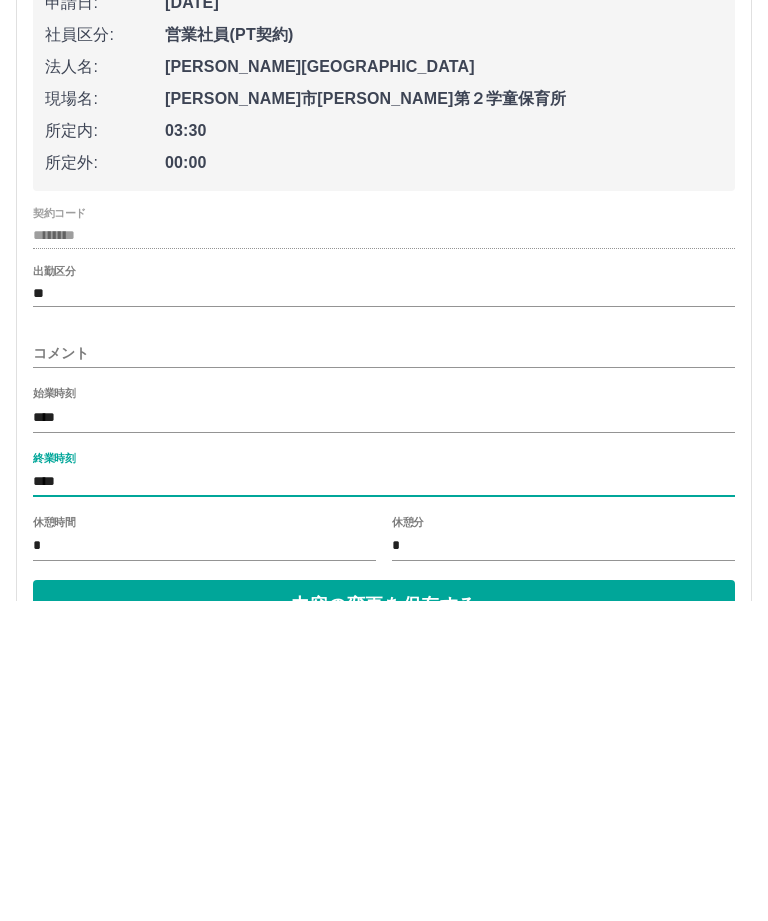 click on "内容の変更を保存する" at bounding box center (384, 925) 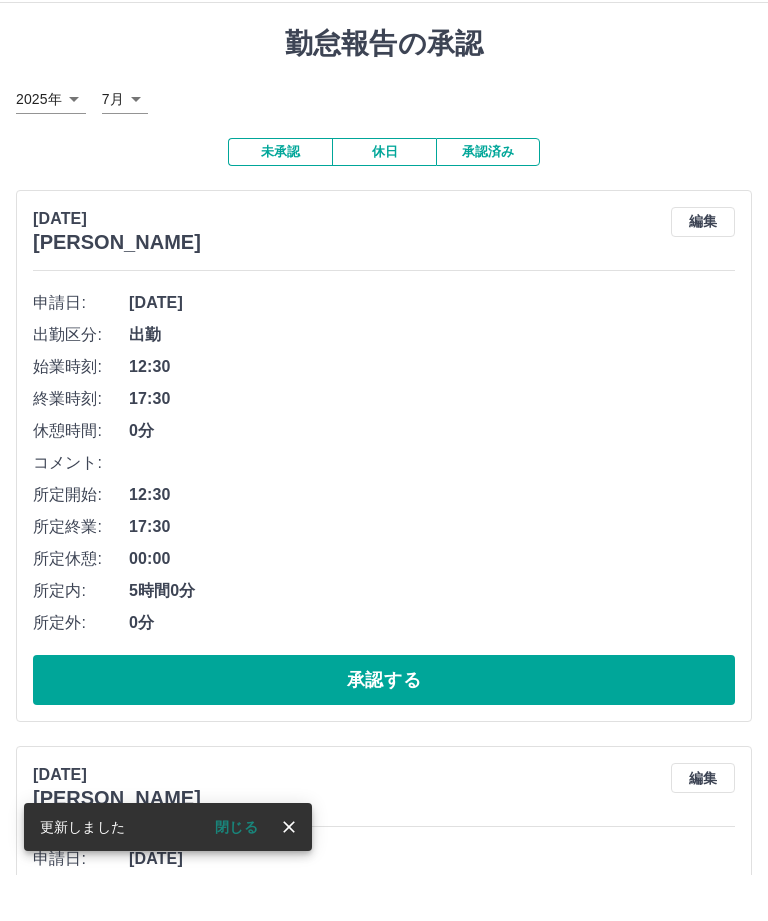 scroll, scrollTop: 46, scrollLeft: 0, axis: vertical 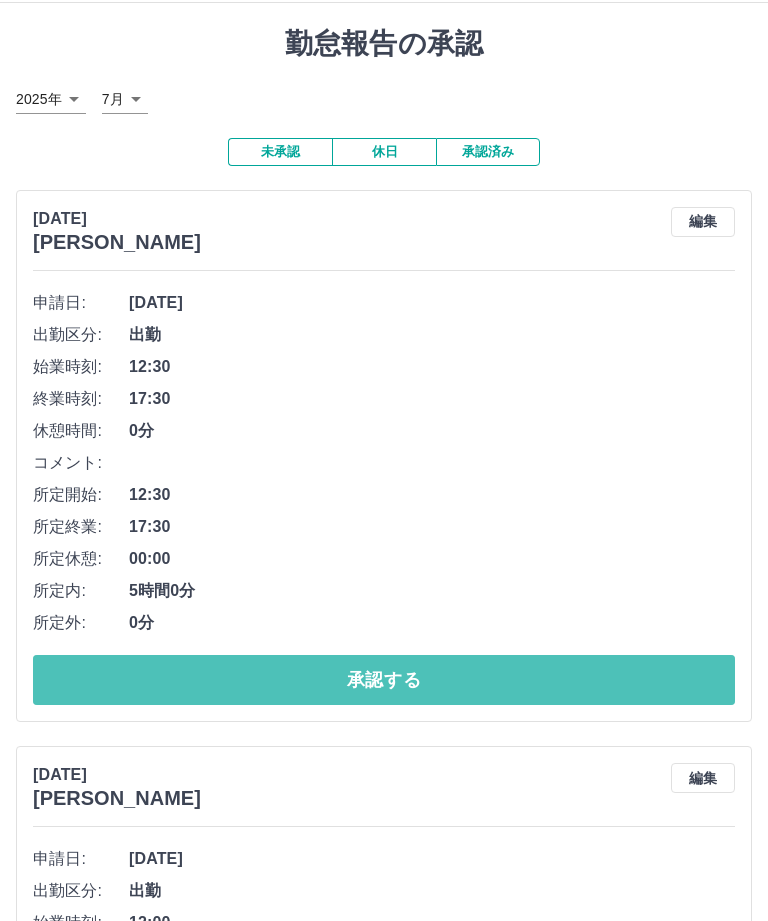 click on "承認する" at bounding box center (384, 680) 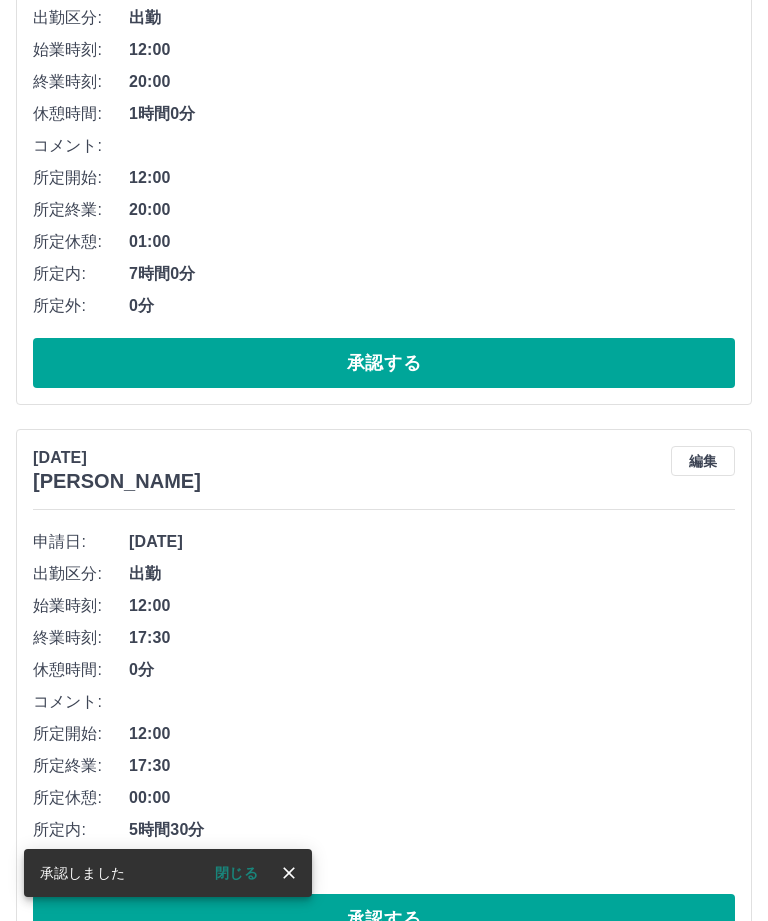 scroll, scrollTop: 366, scrollLeft: 0, axis: vertical 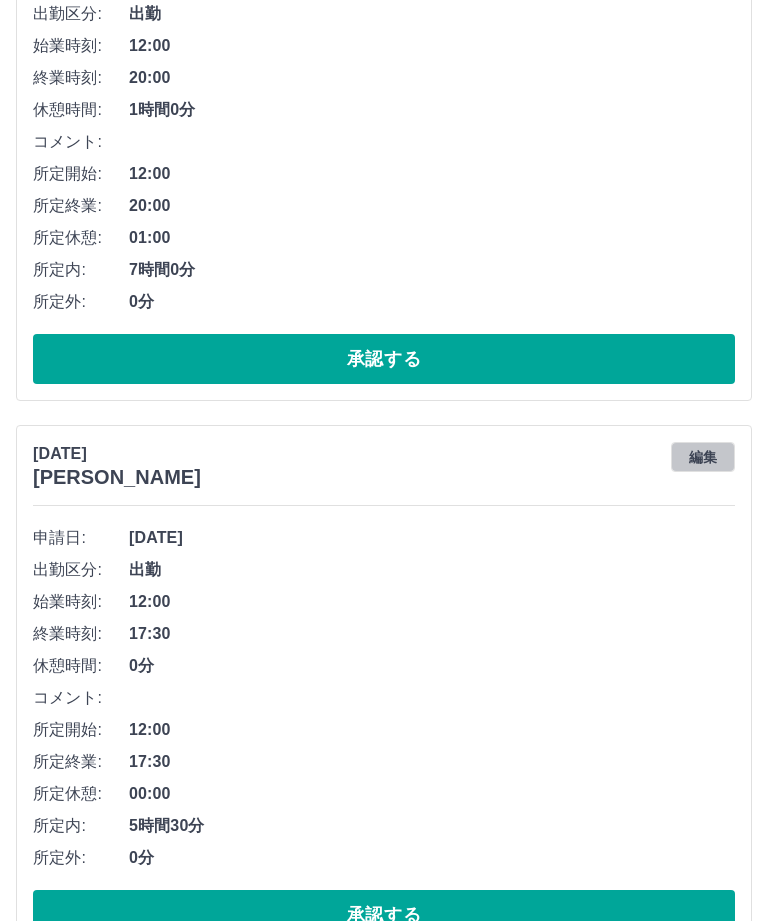 click on "編集" at bounding box center [703, 458] 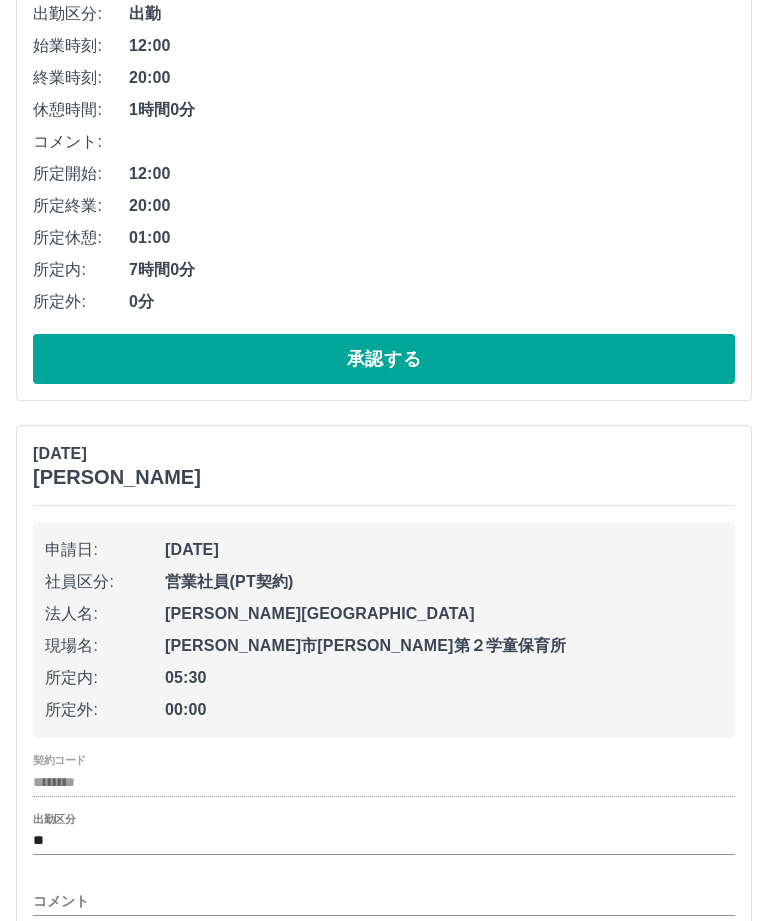 scroll, scrollTop: 367, scrollLeft: 0, axis: vertical 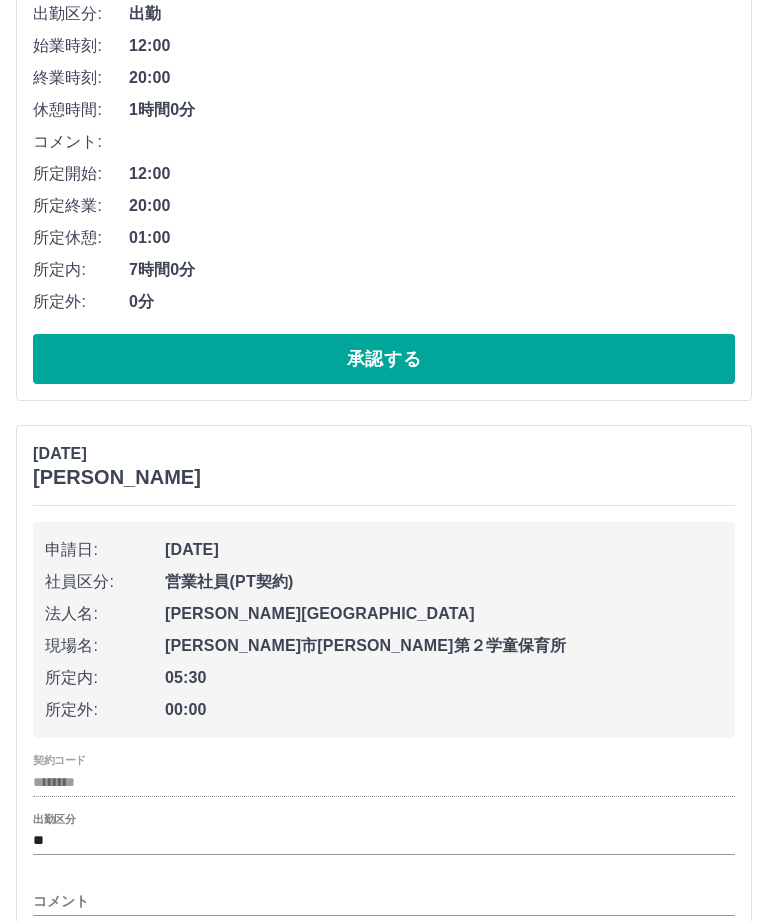click on "****" at bounding box center [384, 1029] 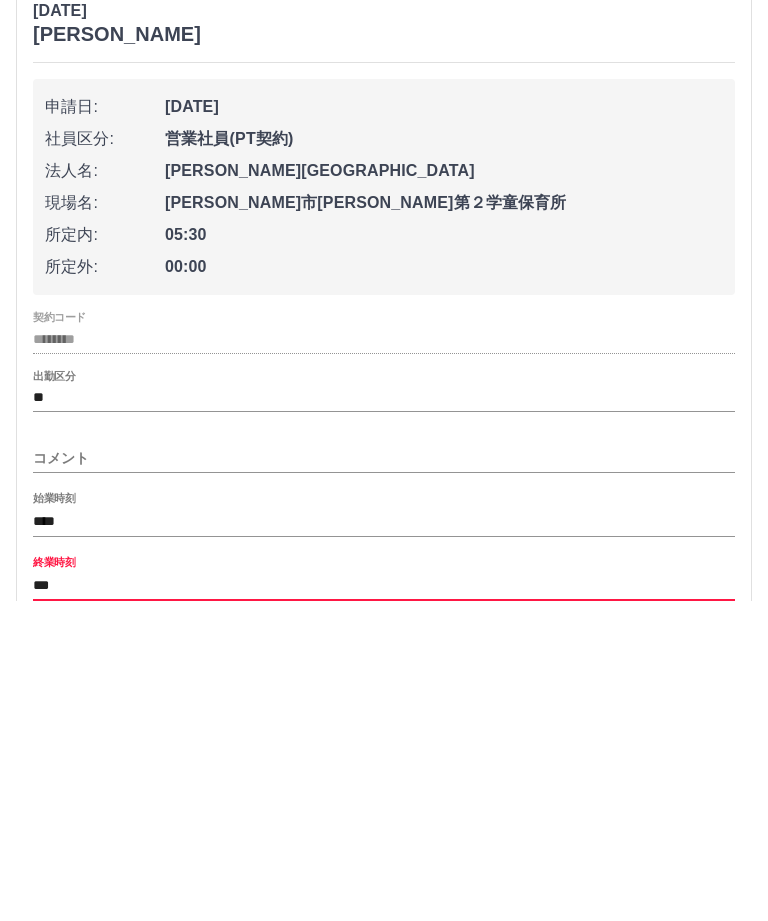 type on "****" 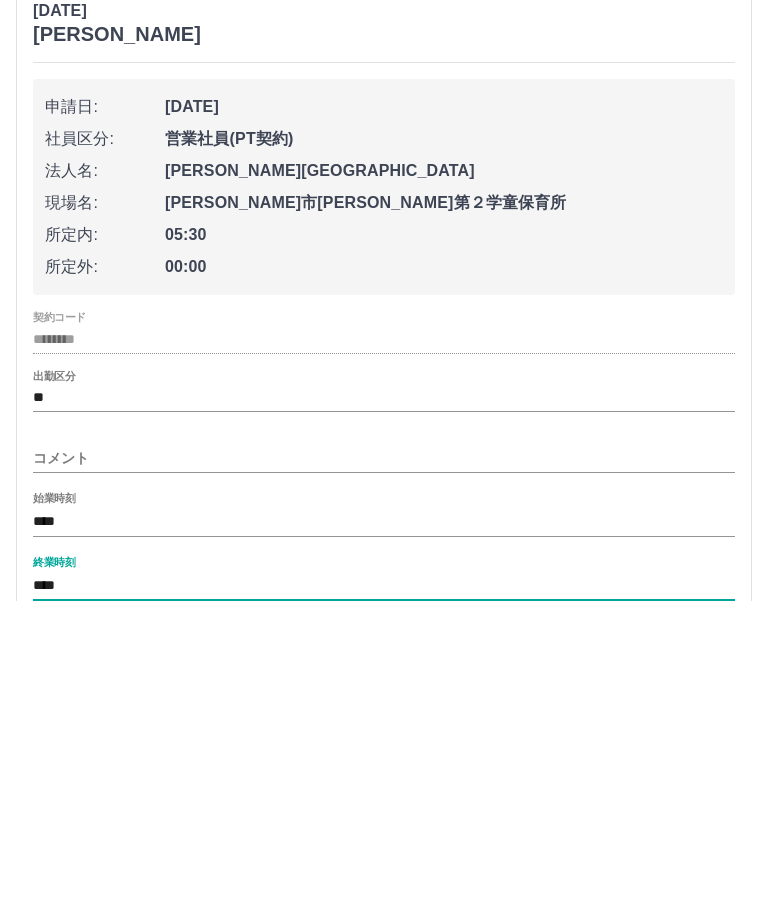 click on "内容の変更を保存する" at bounding box center [384, 1029] 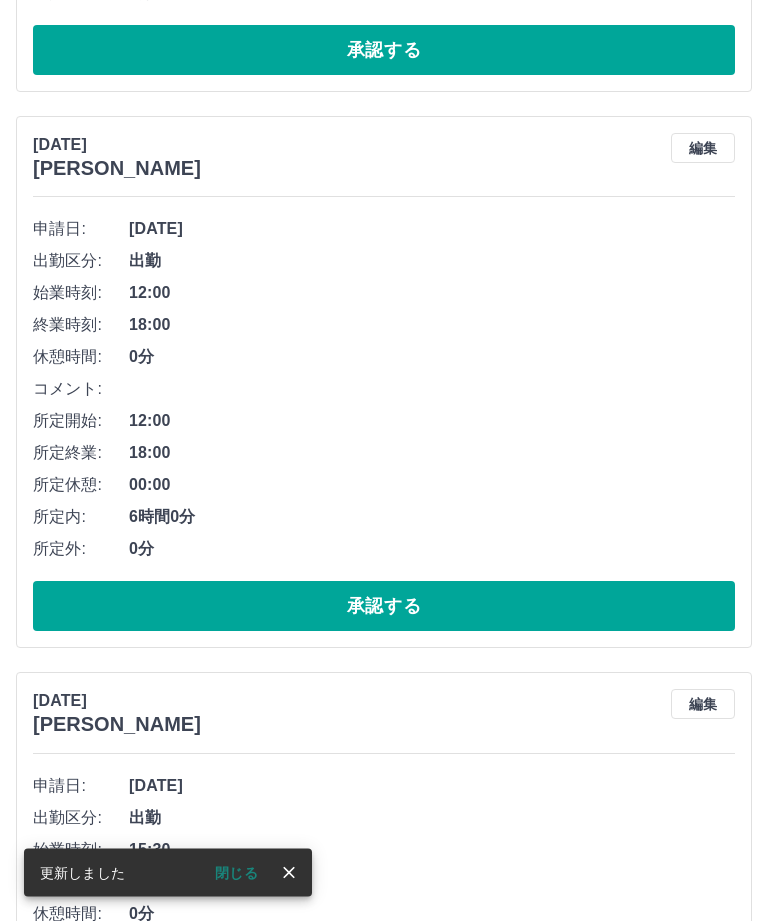 scroll, scrollTop: 690, scrollLeft: 0, axis: vertical 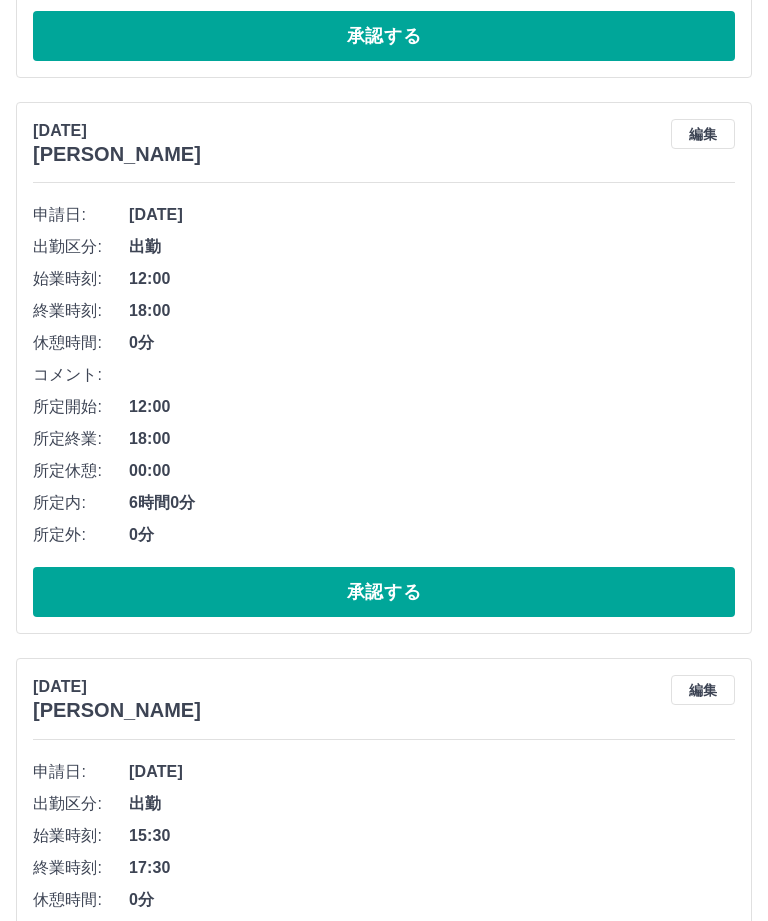 click on "承認する" at bounding box center (384, 1149) 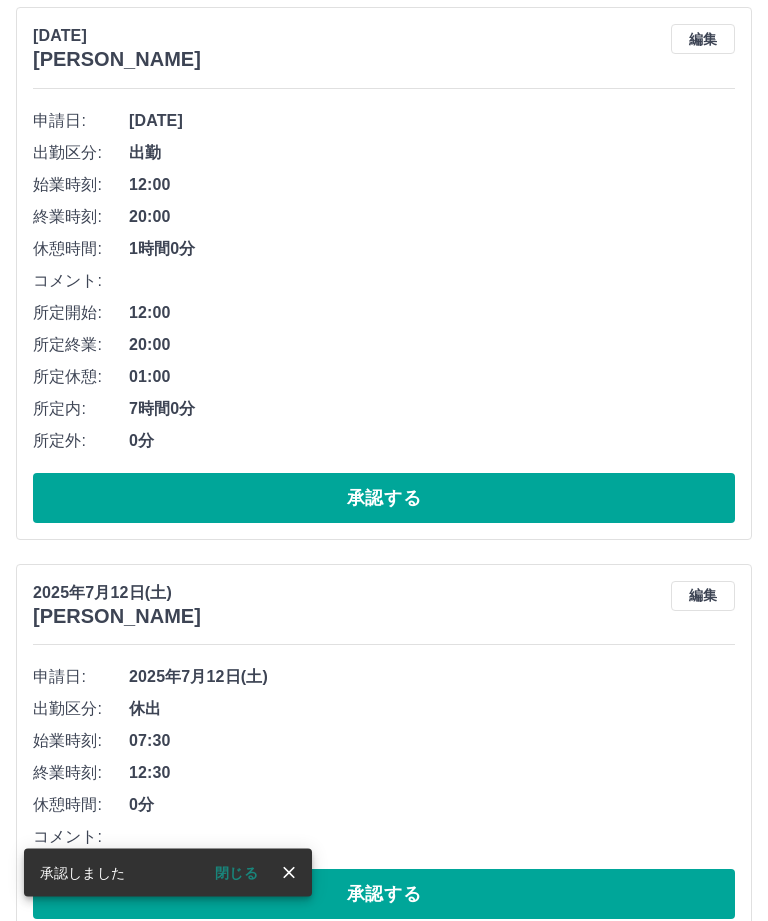scroll, scrollTop: 1341, scrollLeft: 0, axis: vertical 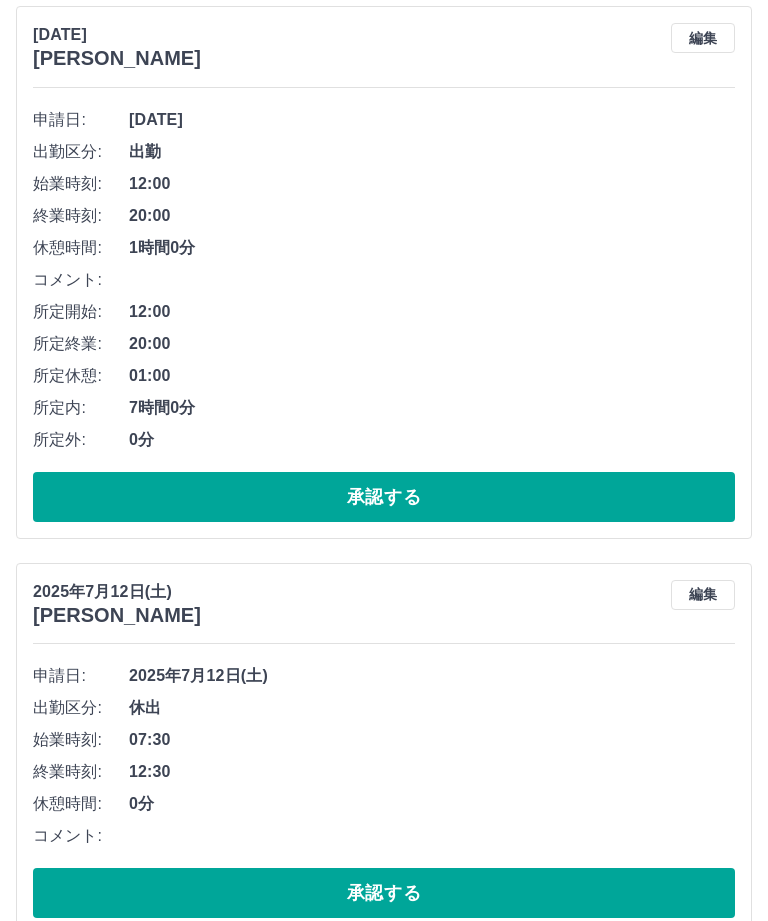 click on "承認する" at bounding box center (384, 894) 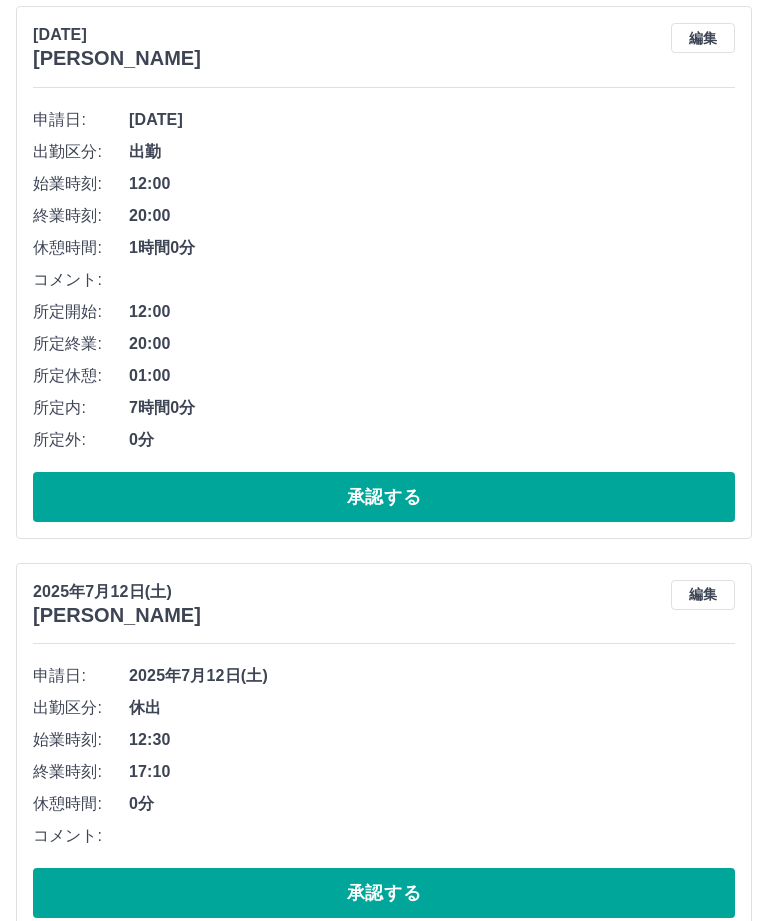 click on "承認する" at bounding box center [384, 893] 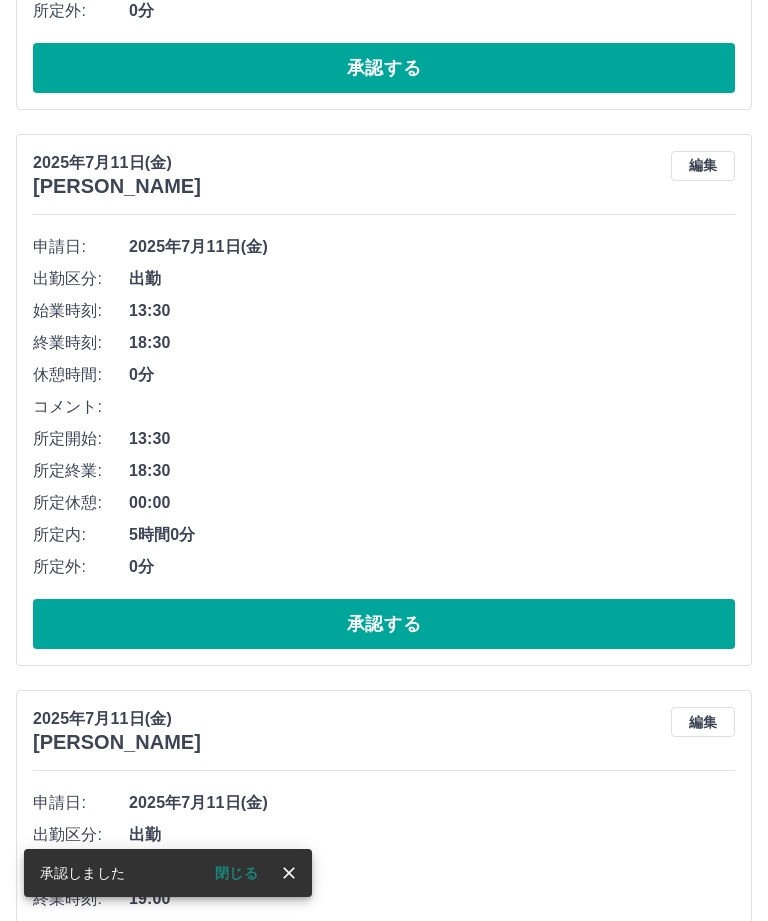 scroll, scrollTop: 1773, scrollLeft: 0, axis: vertical 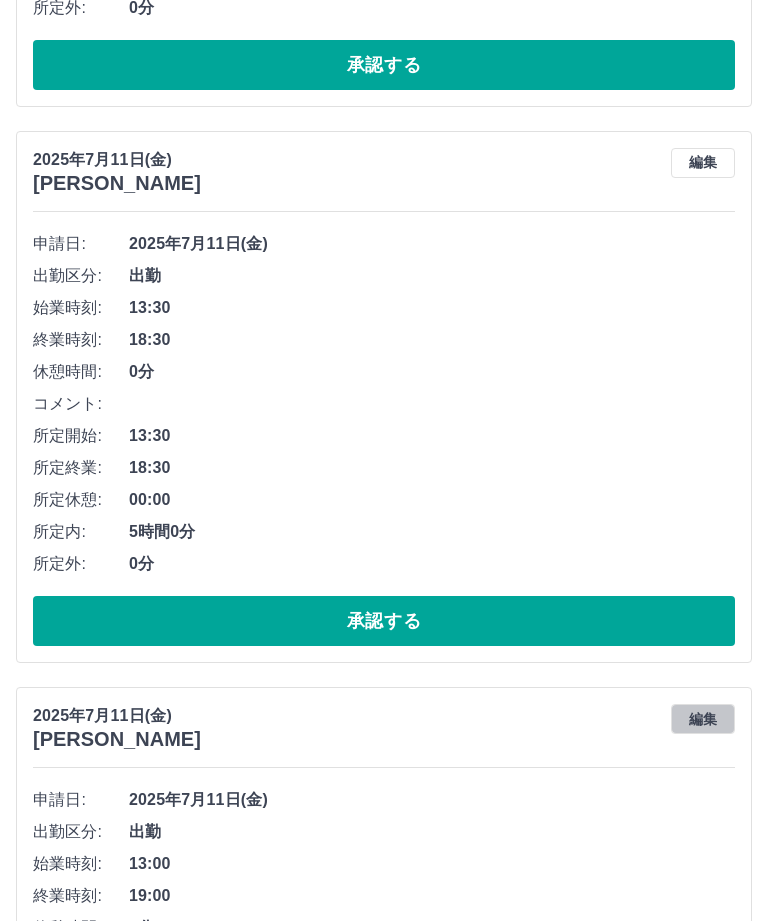 click on "編集" at bounding box center [703, 720] 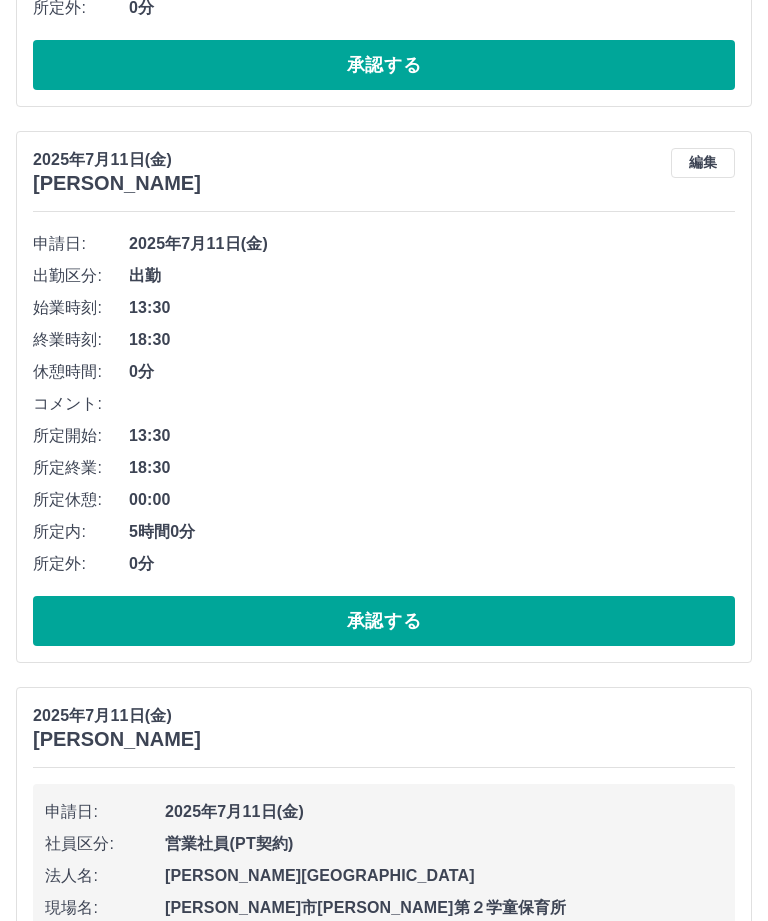 scroll, scrollTop: 1774, scrollLeft: 0, axis: vertical 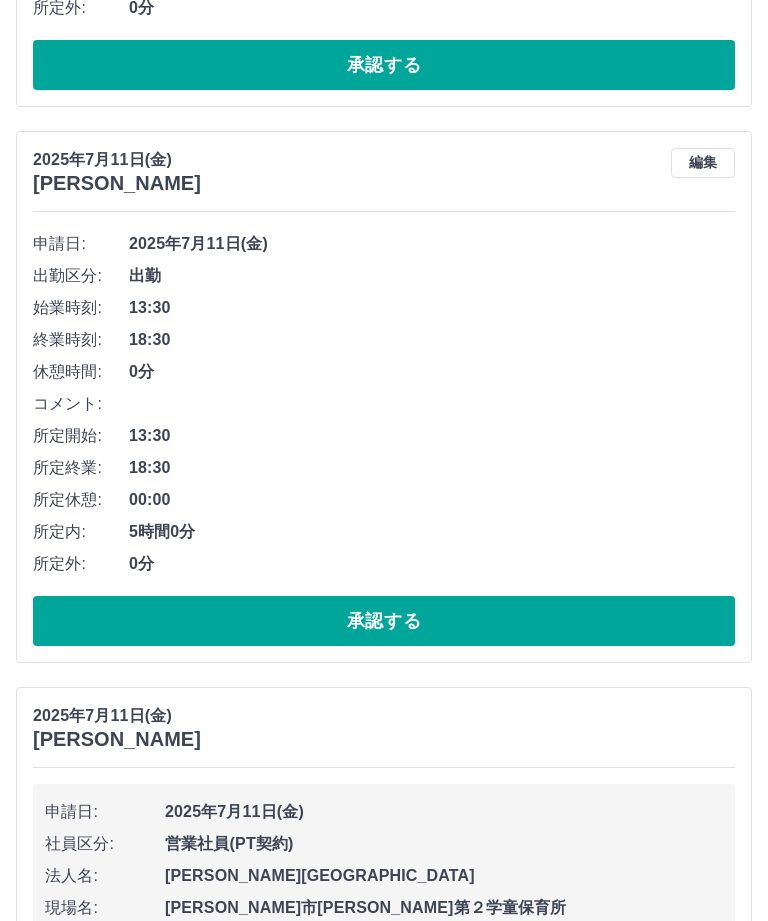 click on "コメント" at bounding box center (384, 1163) 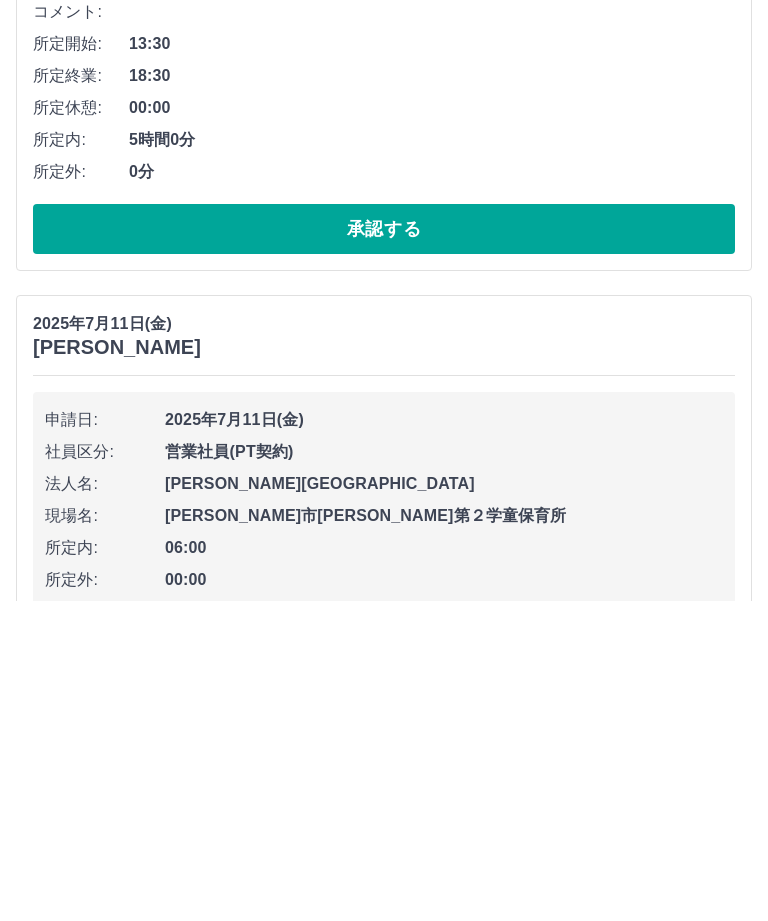 type on "*" 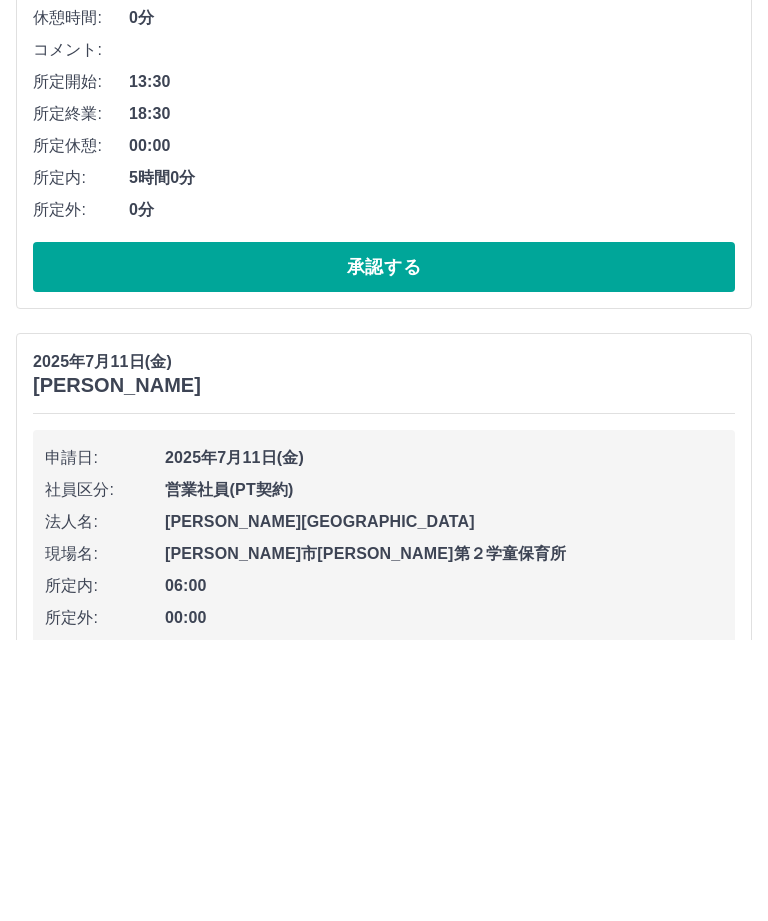 type on "********" 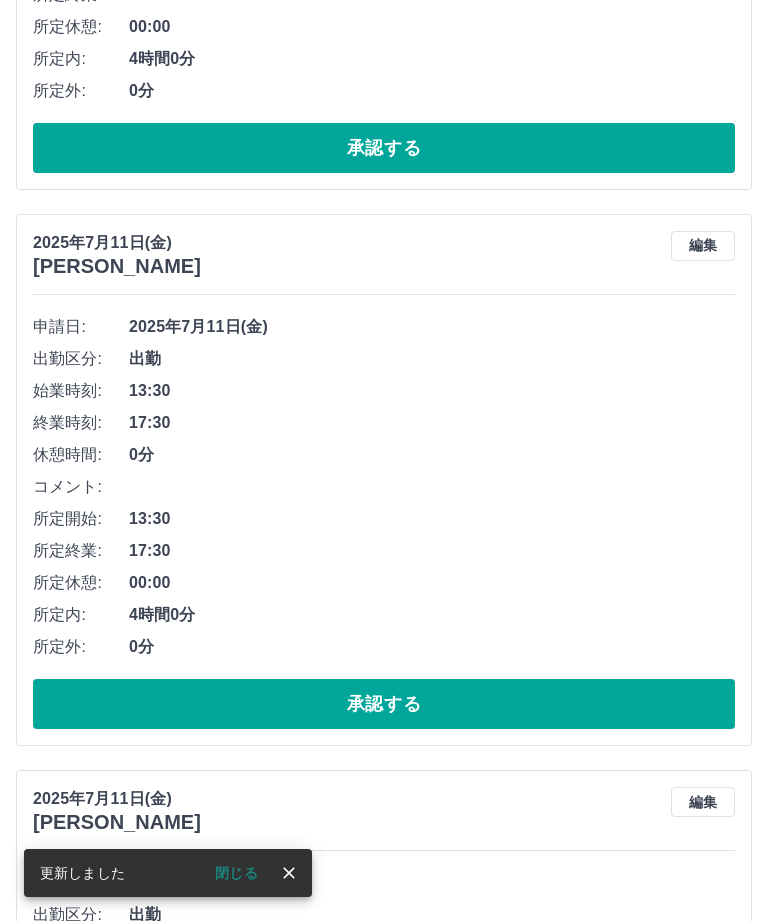 scroll, scrollTop: 3357, scrollLeft: 0, axis: vertical 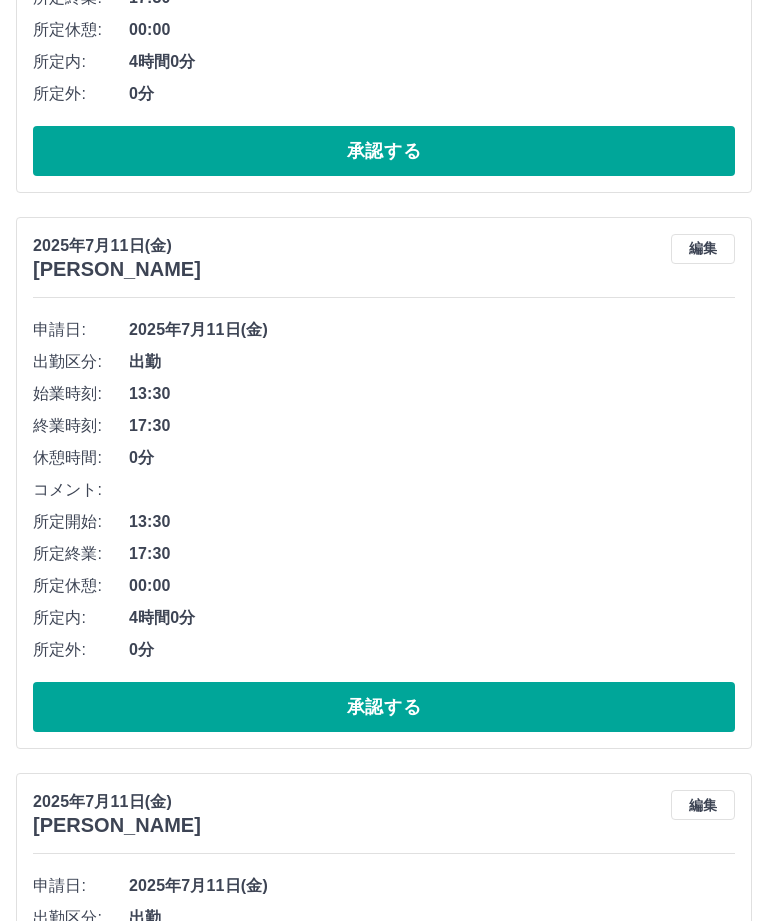 click on "承認する" at bounding box center [384, 1263] 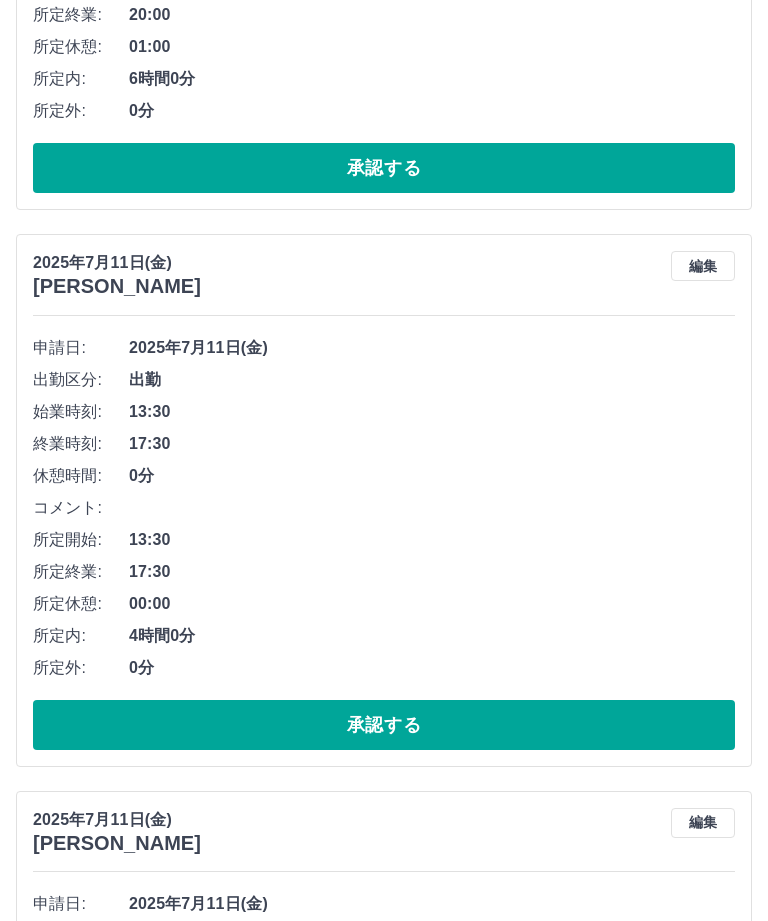 scroll, scrollTop: 2773, scrollLeft: 0, axis: vertical 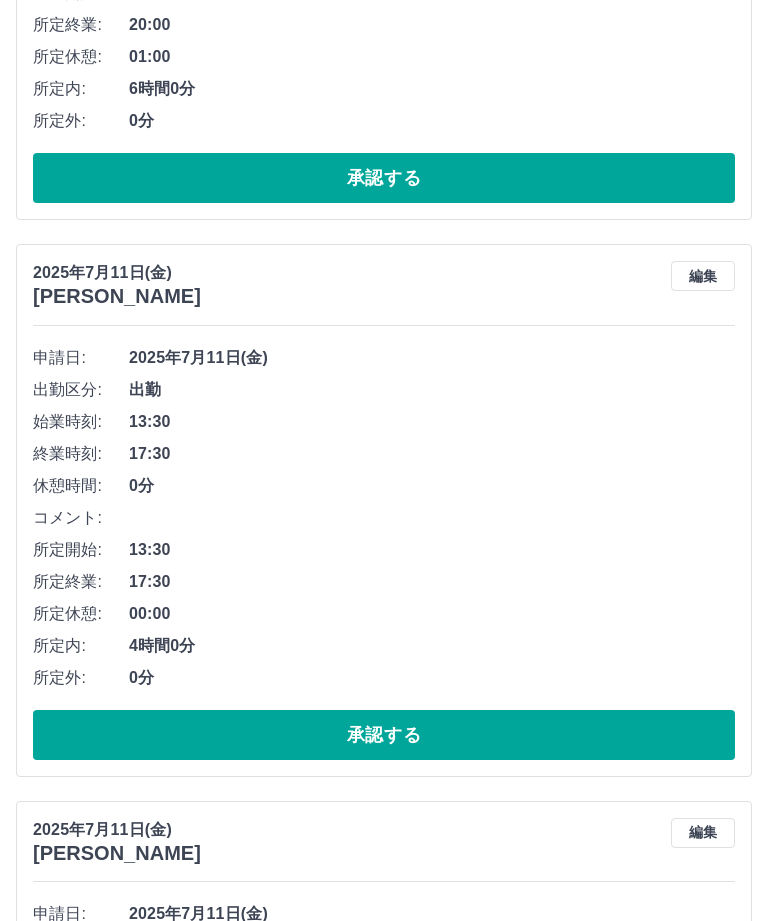 click on "承認する" at bounding box center (384, 1291) 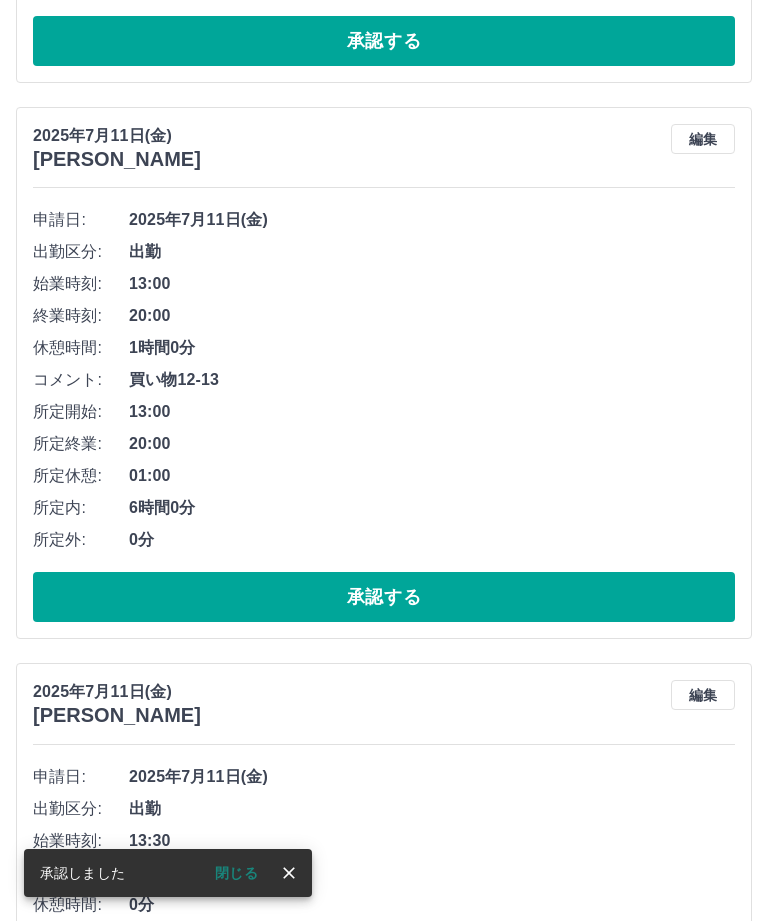 scroll, scrollTop: 2352, scrollLeft: 0, axis: vertical 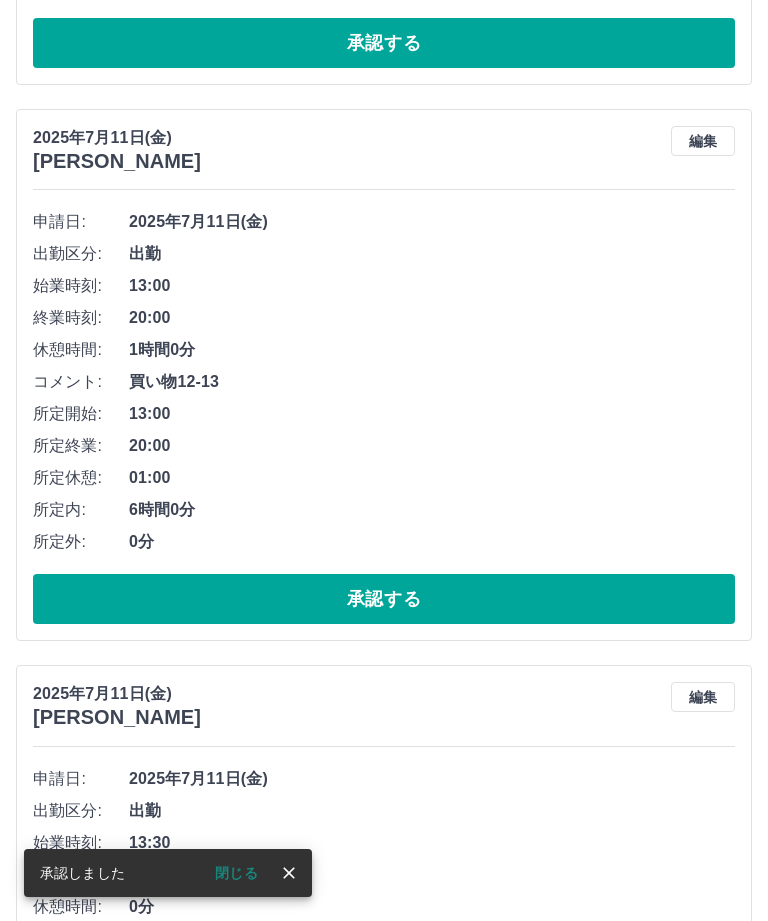 click on "承認する" at bounding box center [384, 1156] 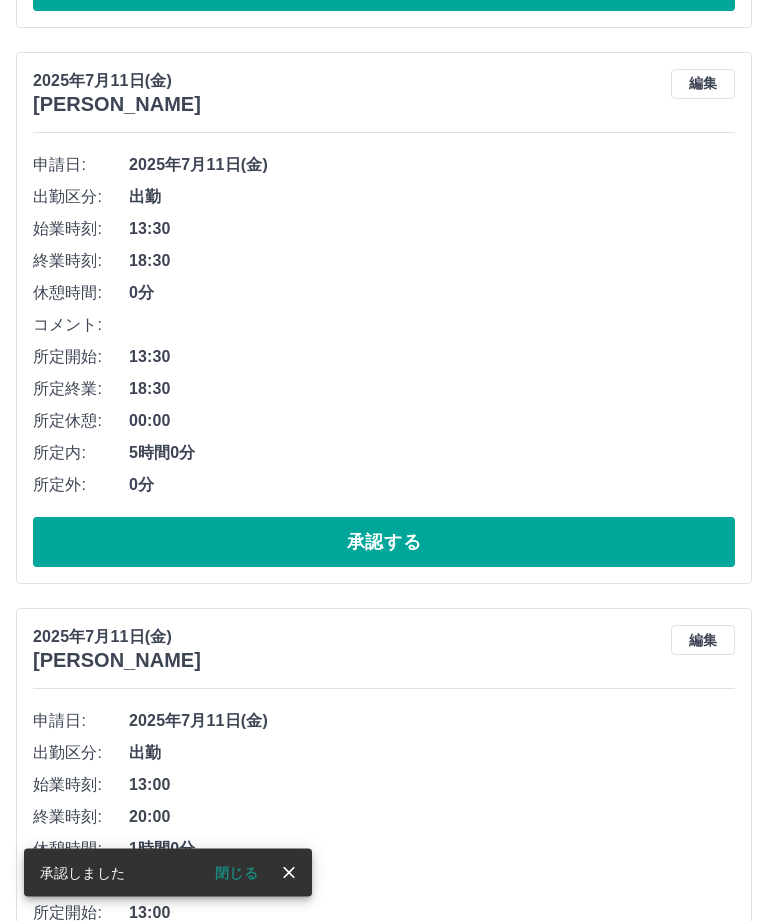 scroll, scrollTop: 1855, scrollLeft: 0, axis: vertical 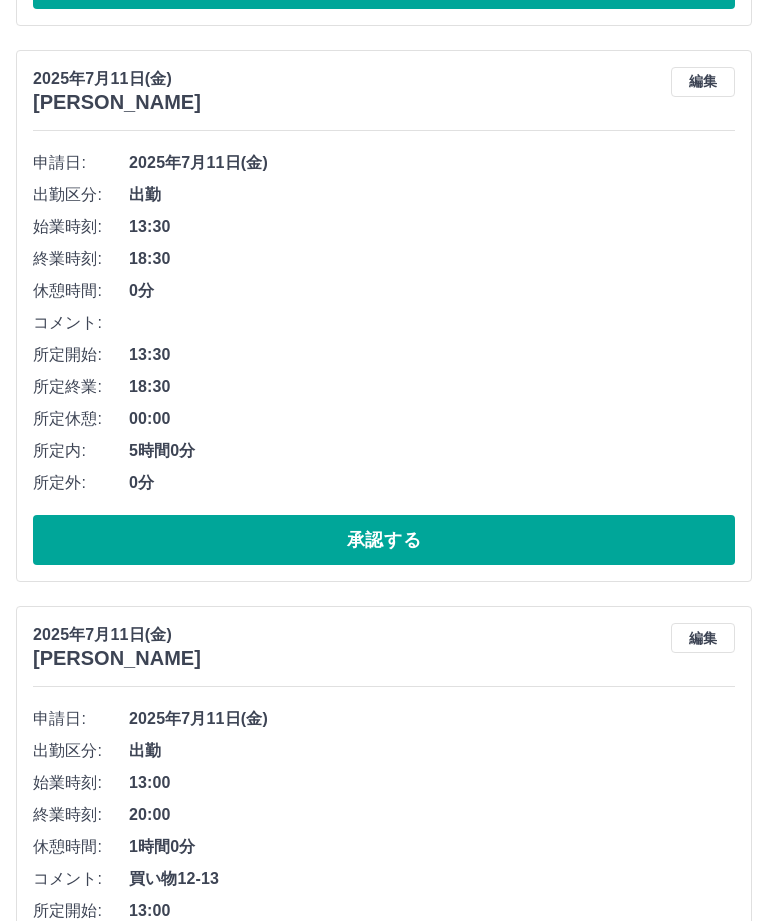 click on "承認する" at bounding box center (384, 1096) 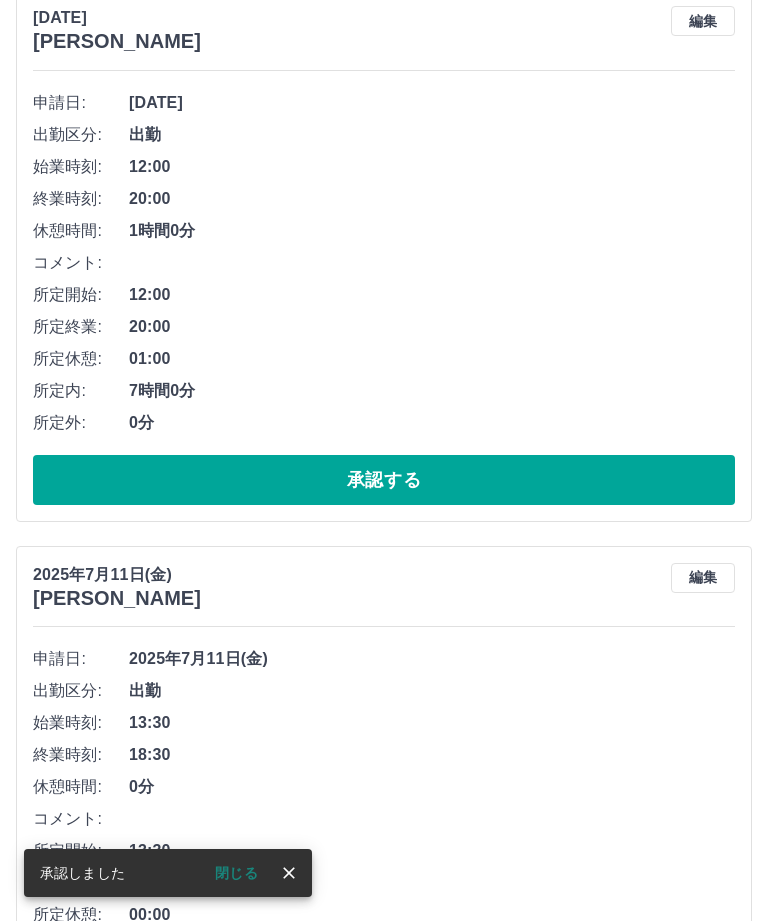 scroll, scrollTop: 1358, scrollLeft: 0, axis: vertical 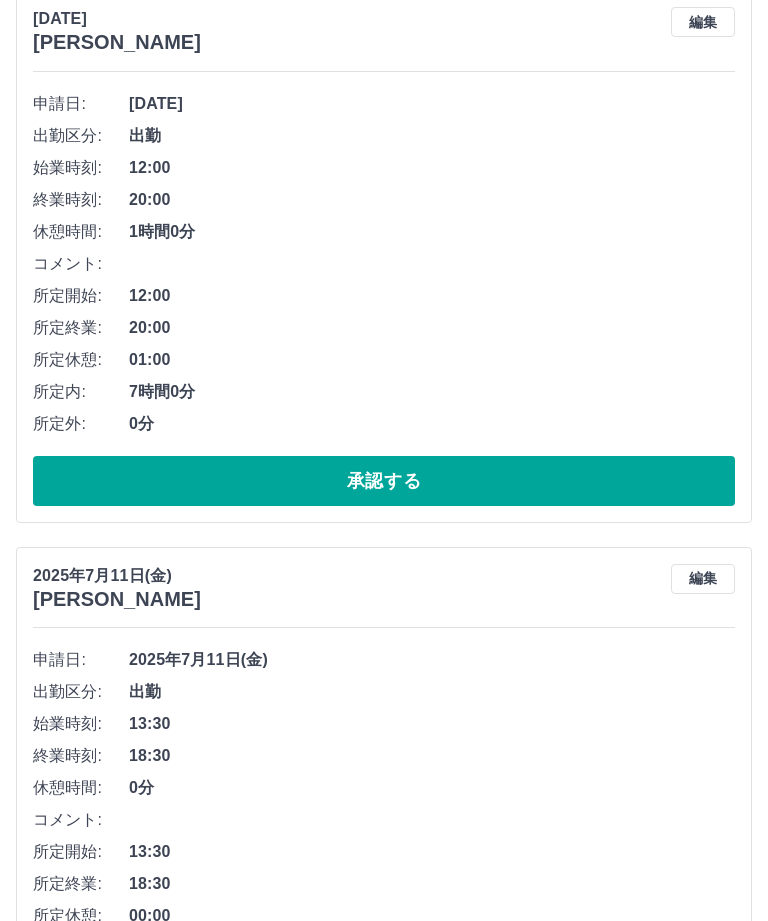 click on "承認する" at bounding box center [384, 1037] 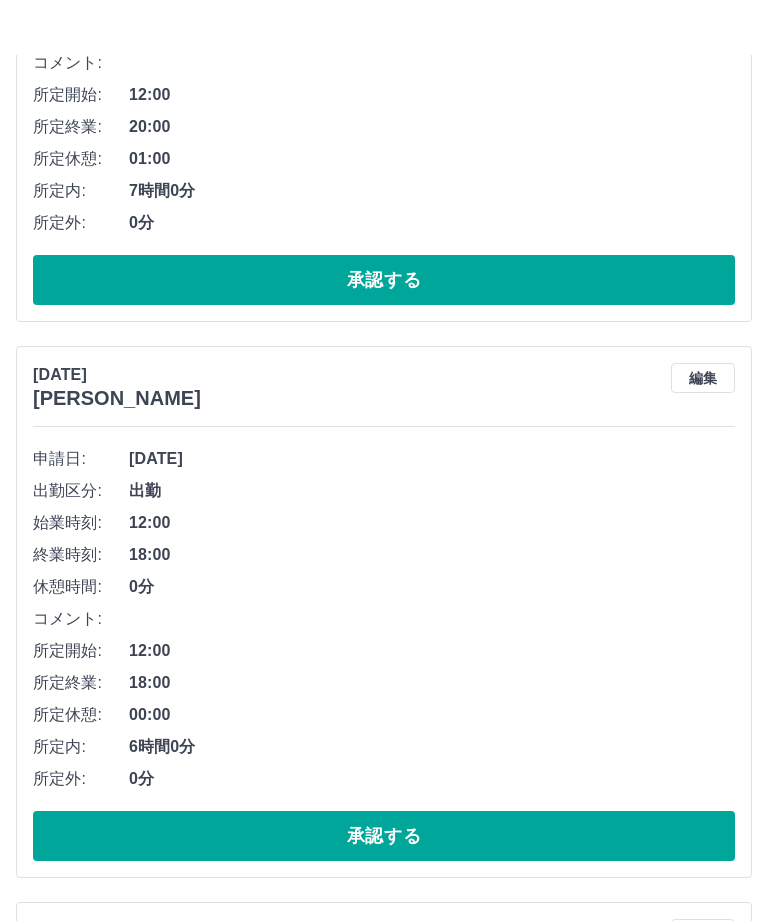 scroll, scrollTop: 0, scrollLeft: 0, axis: both 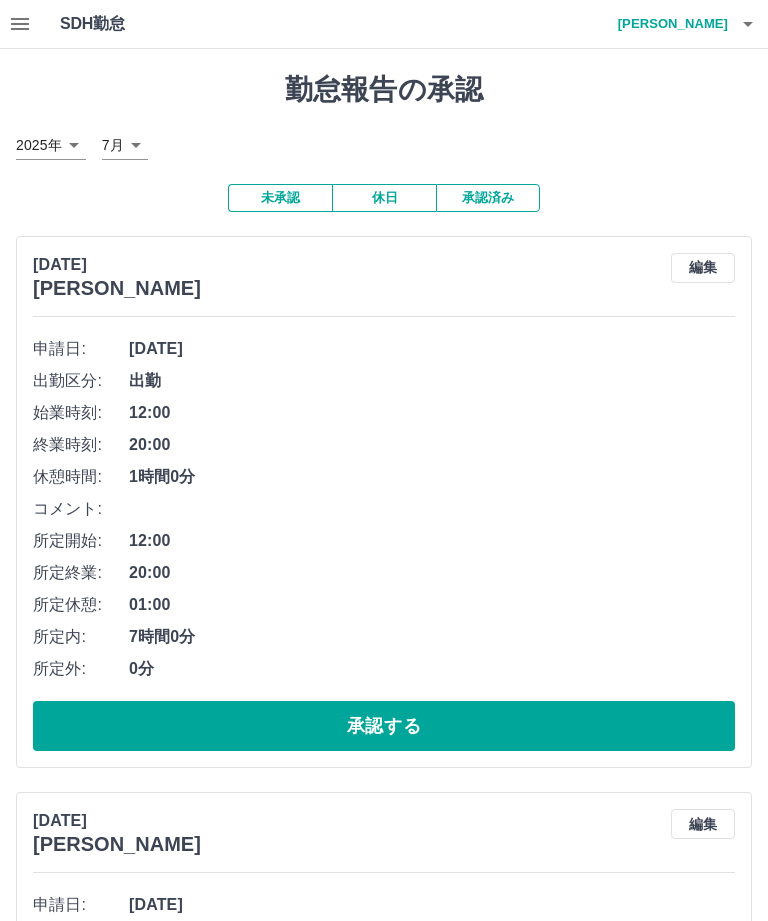 click on "芦髙　睦美" at bounding box center (668, 24) 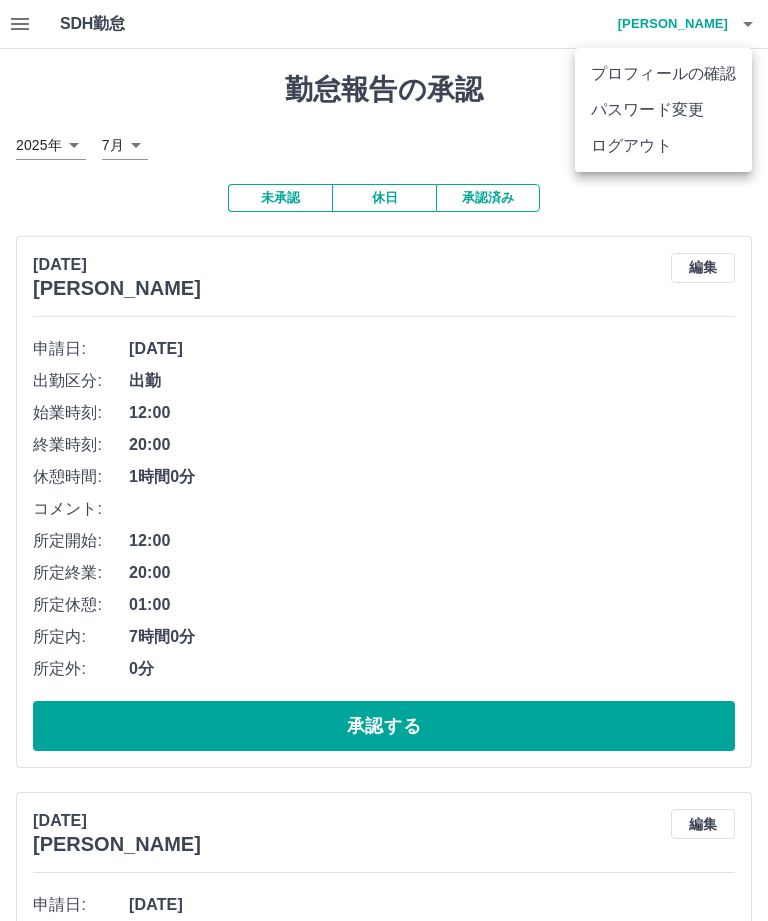 click on "ログアウト" at bounding box center [663, 146] 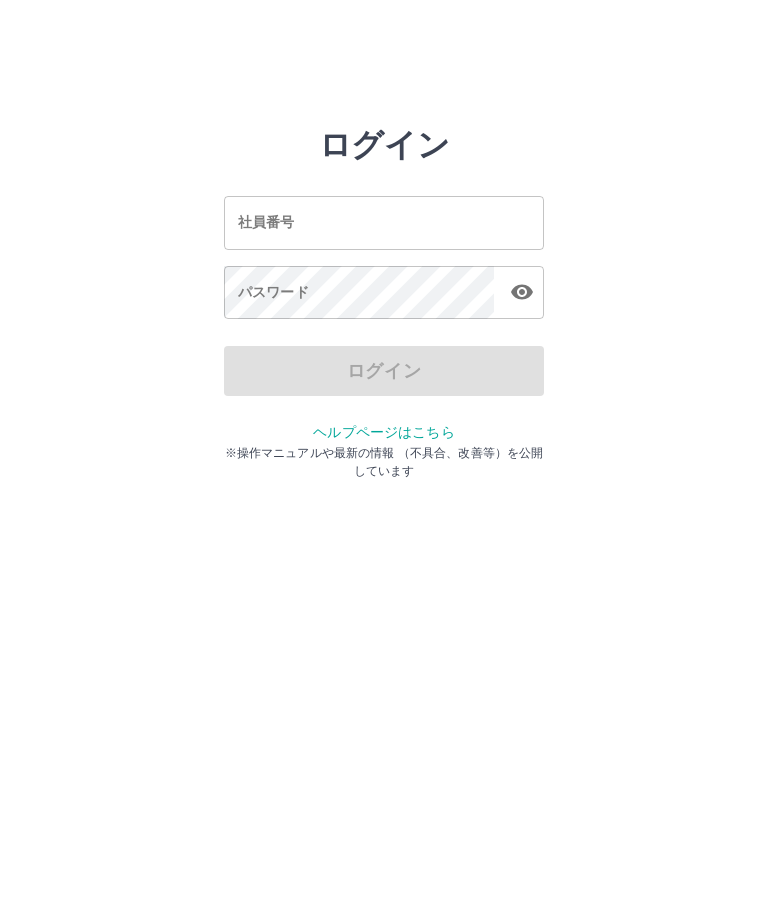 scroll, scrollTop: 0, scrollLeft: 0, axis: both 